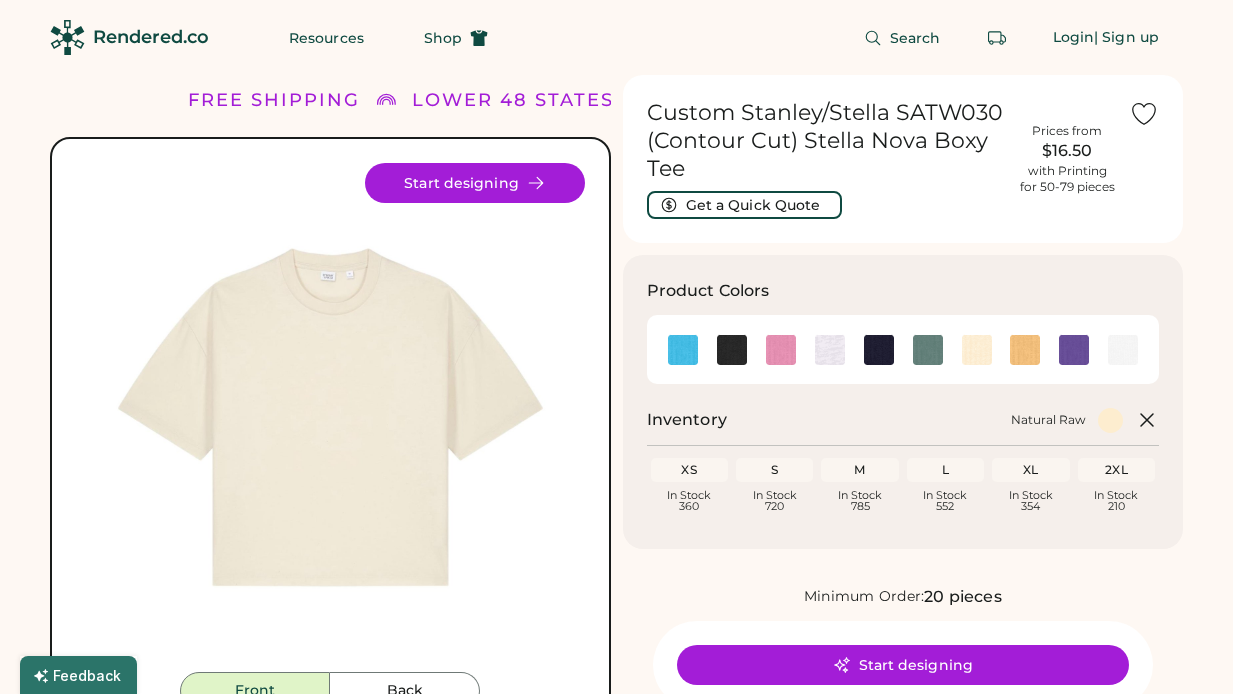 scroll, scrollTop: 116, scrollLeft: 0, axis: vertical 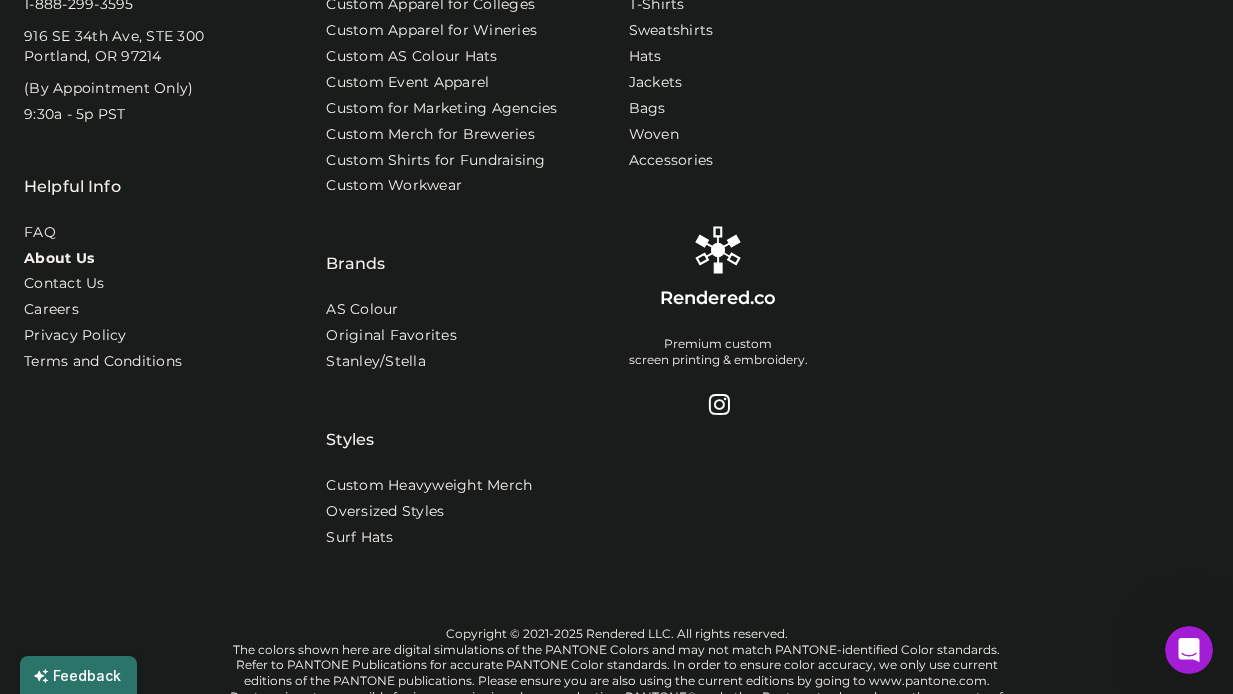 click on "About Us" at bounding box center [59, 259] 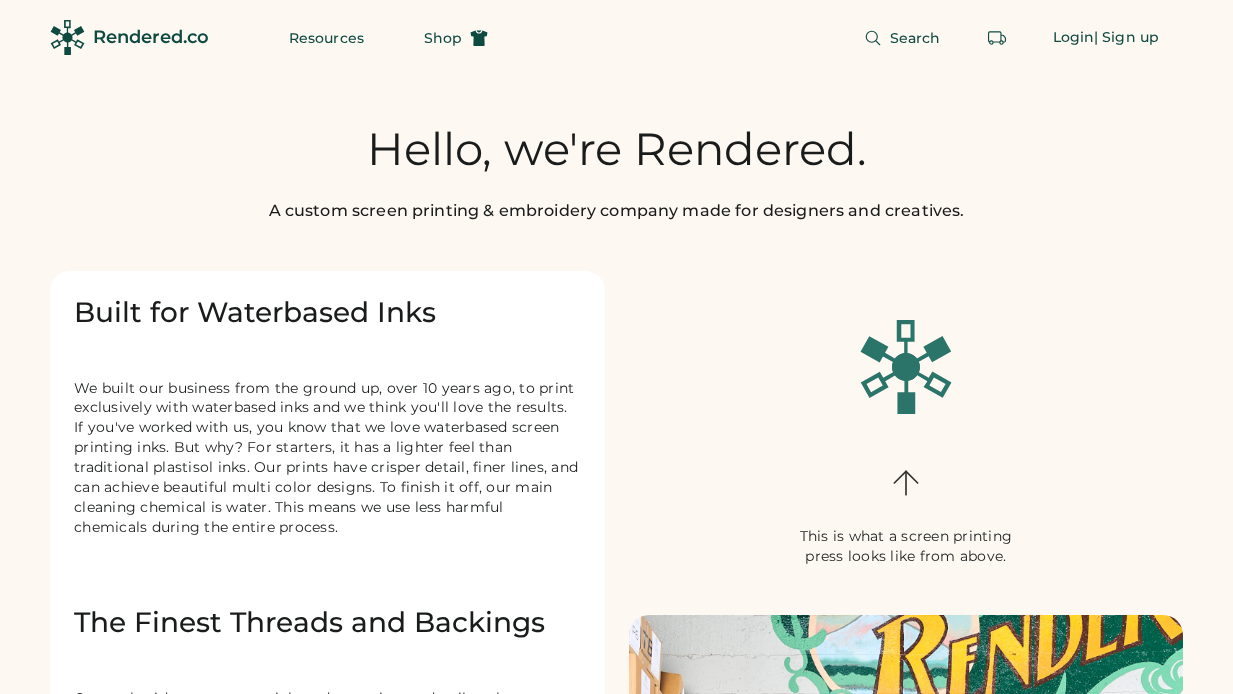 scroll, scrollTop: 0, scrollLeft: 0, axis: both 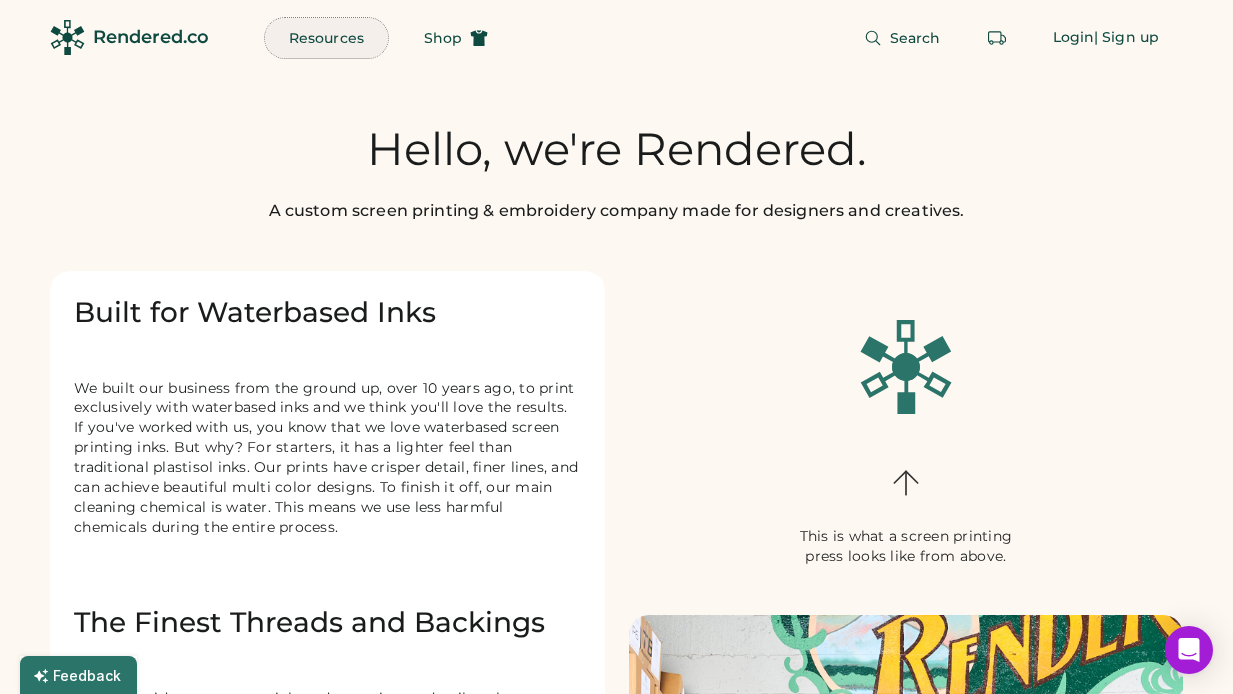 click on "Resources" at bounding box center (326, 38) 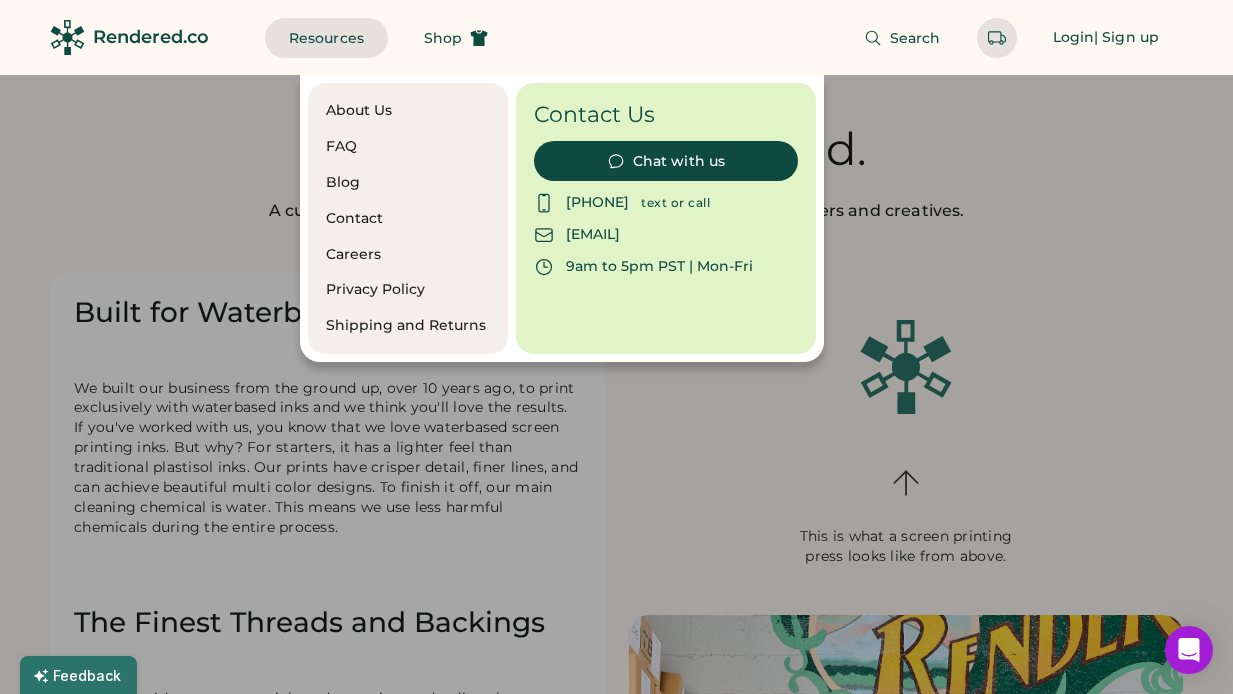 click on "FAQ" at bounding box center (408, 147) 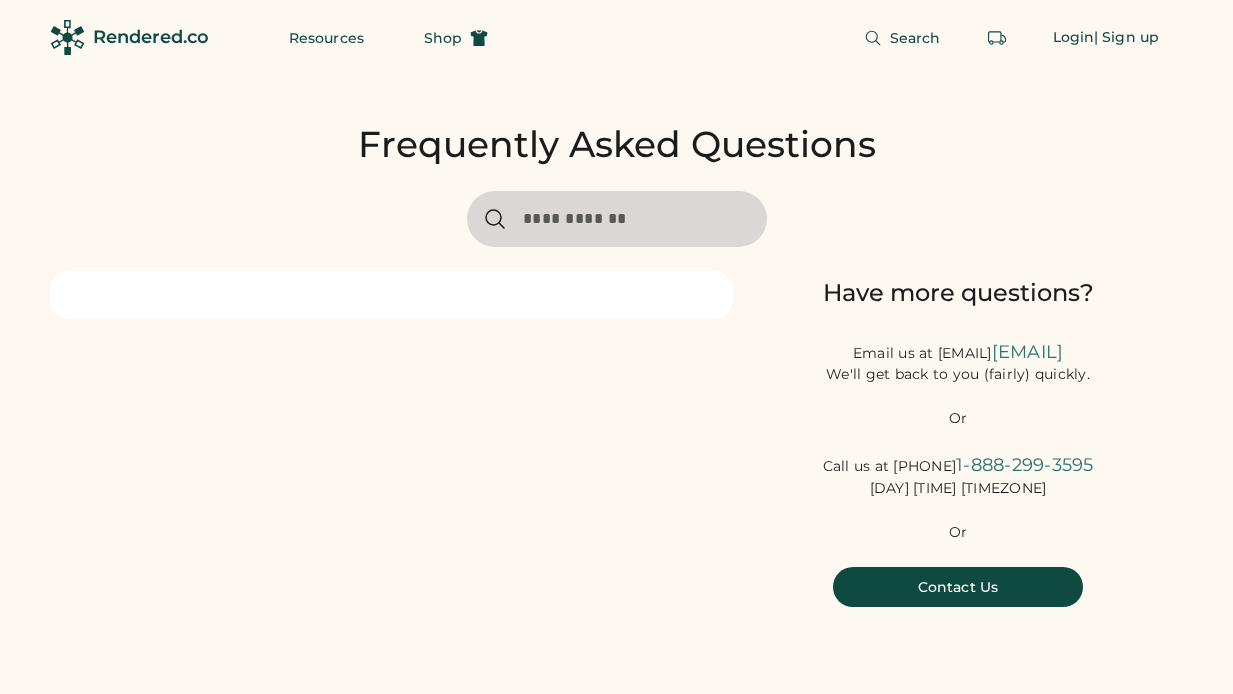 scroll, scrollTop: 0, scrollLeft: 0, axis: both 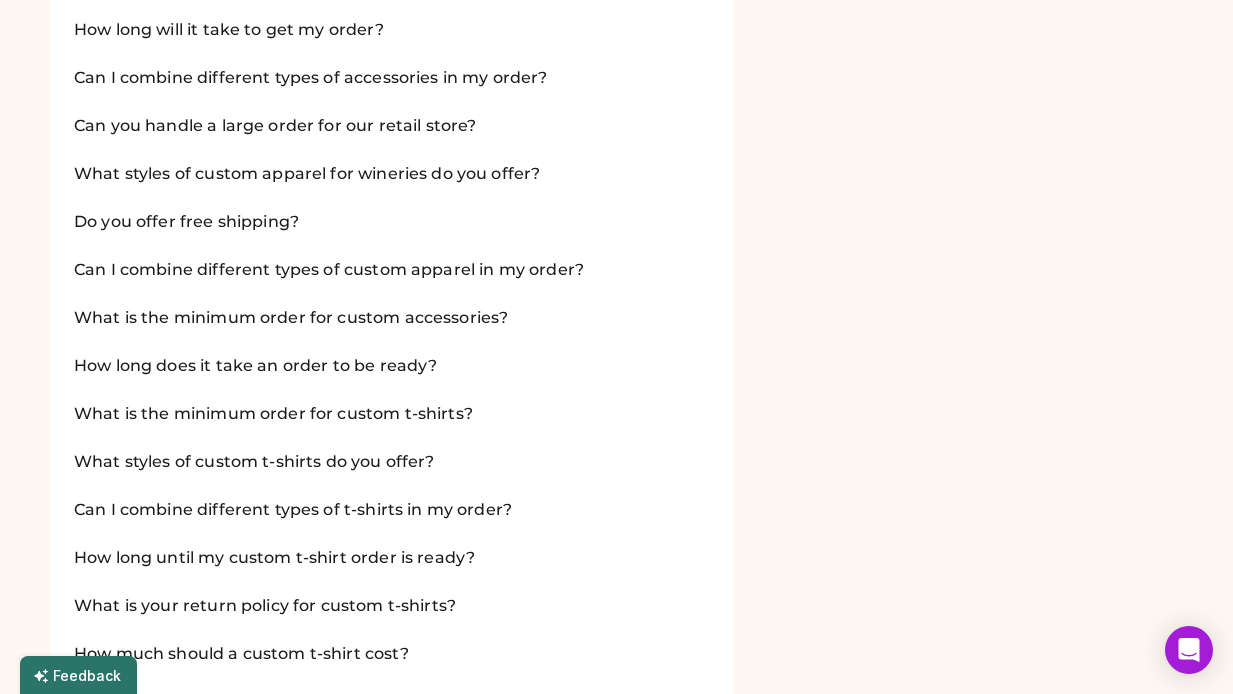 click on "What styles of custom t-shirts do you offer?" at bounding box center [254, 462] 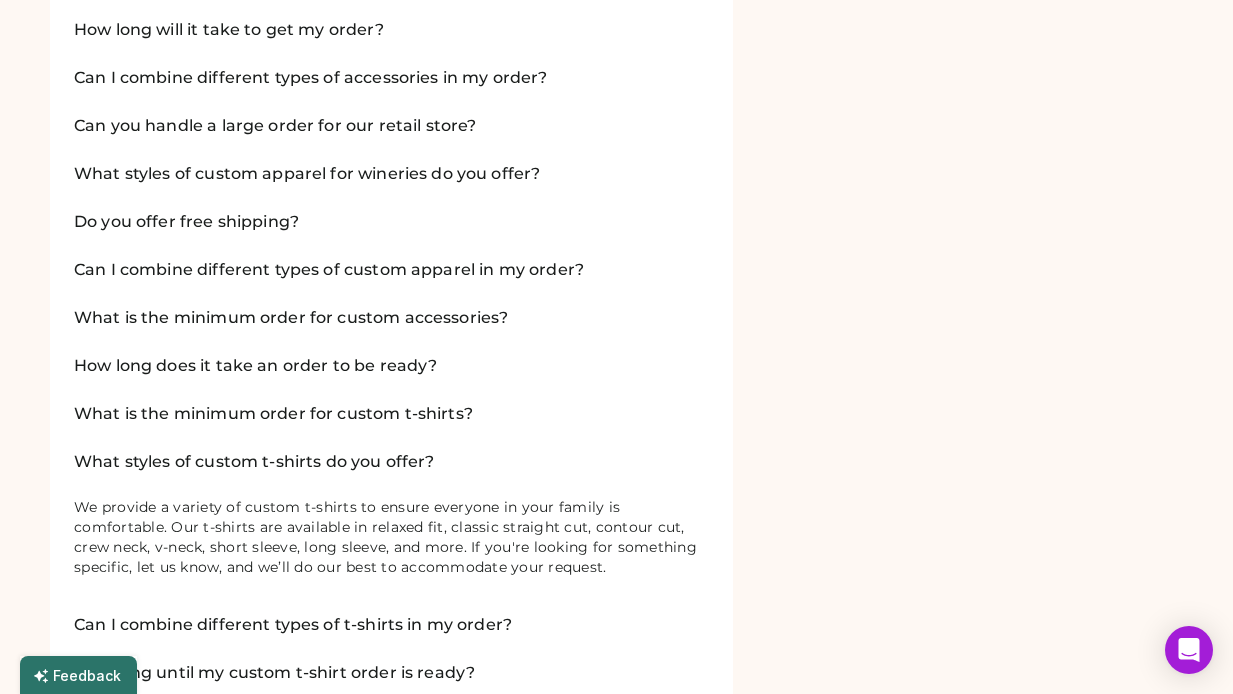 click on "What is the minimum order for custom t-shirts?" at bounding box center [273, 414] 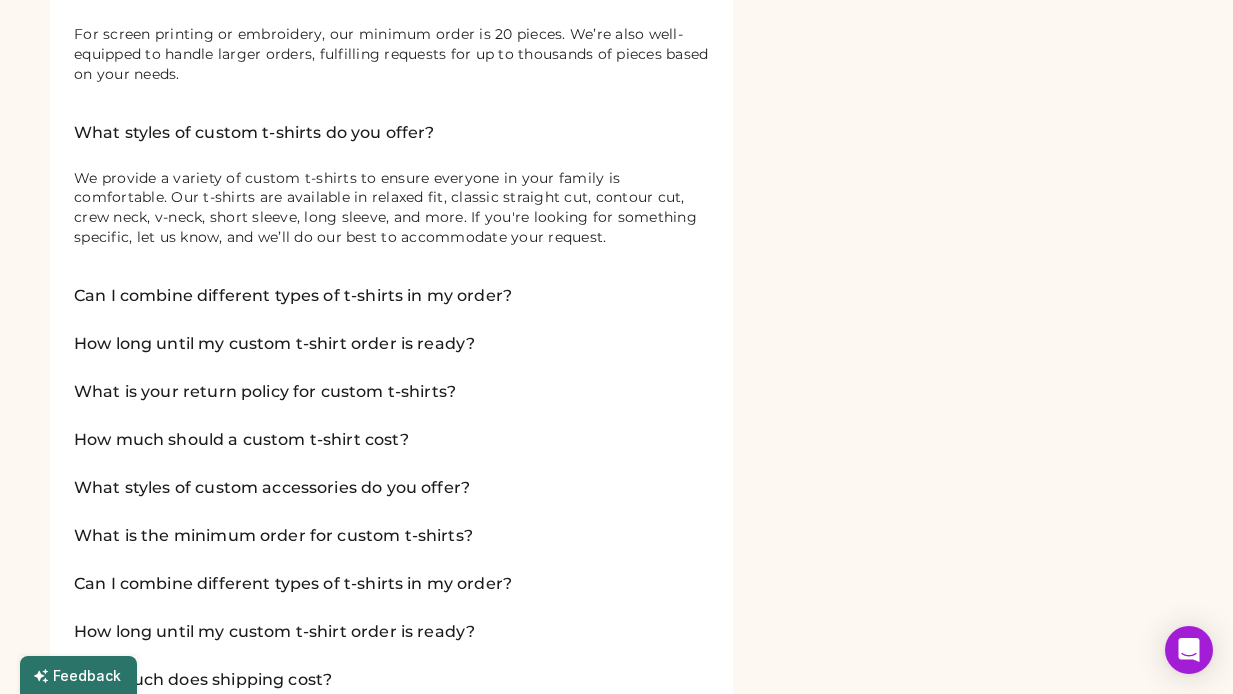 scroll, scrollTop: 1834, scrollLeft: 0, axis: vertical 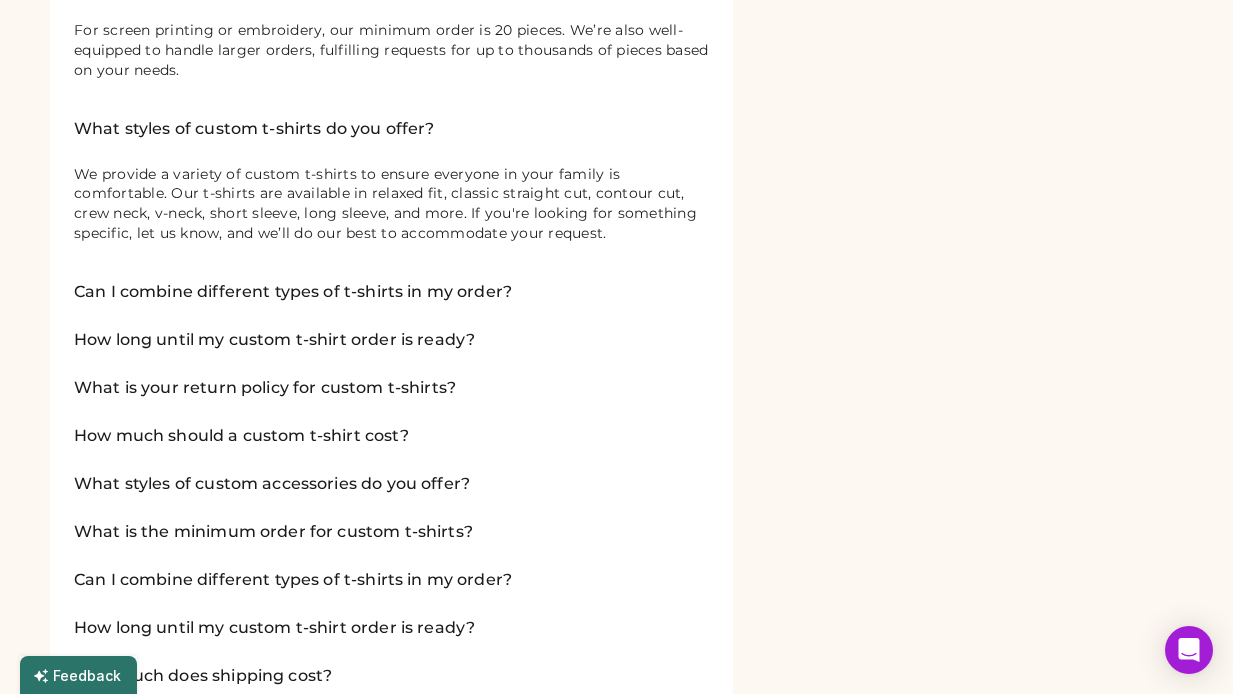click on "Can I combine different types of t-shirts in my order?" at bounding box center (293, 292) 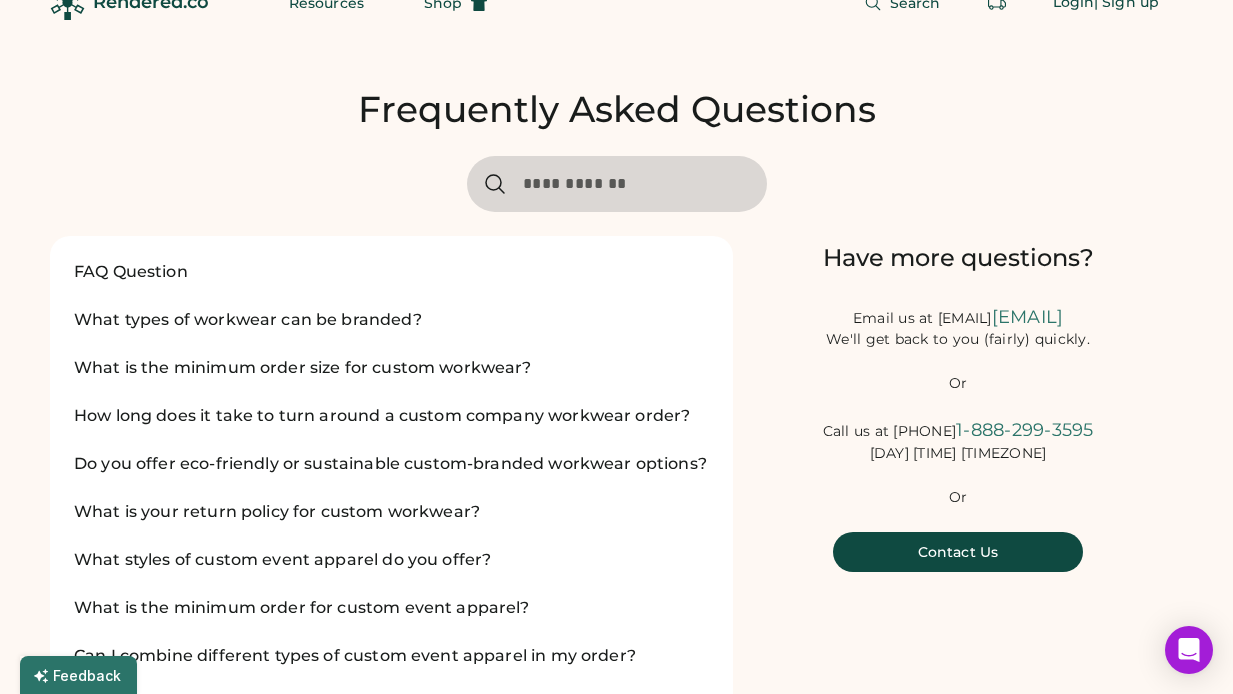 scroll, scrollTop: 0, scrollLeft: 0, axis: both 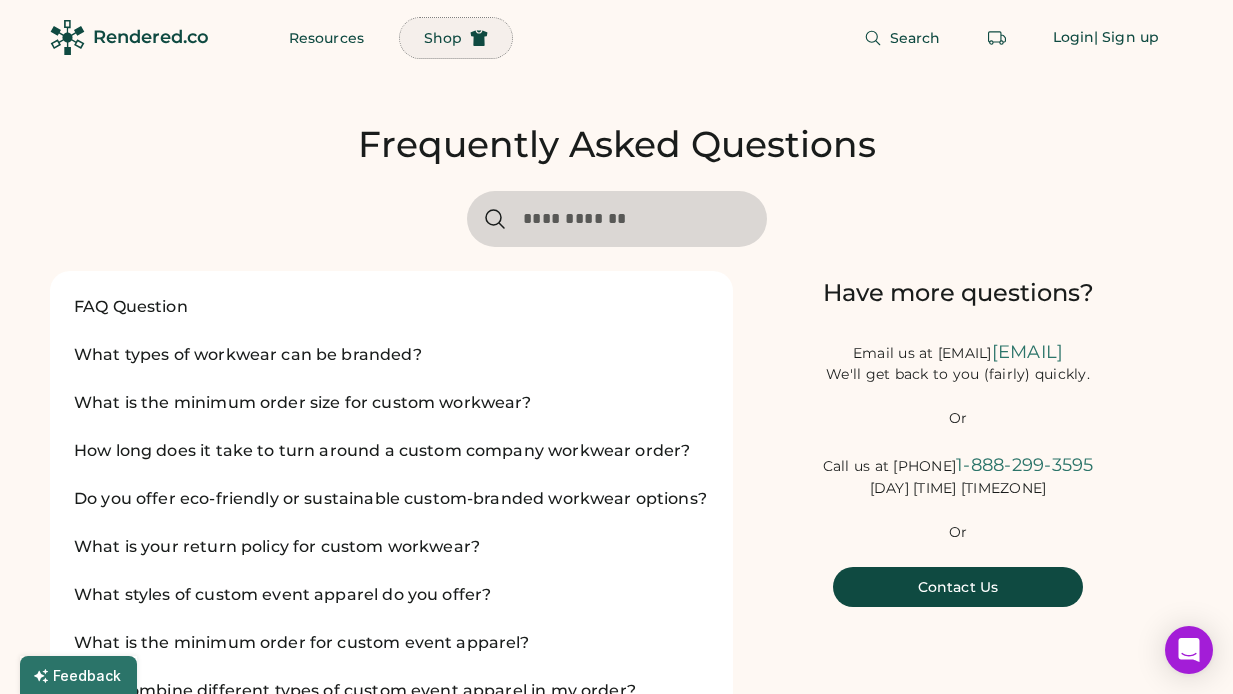 click on "Shop" at bounding box center (456, 38) 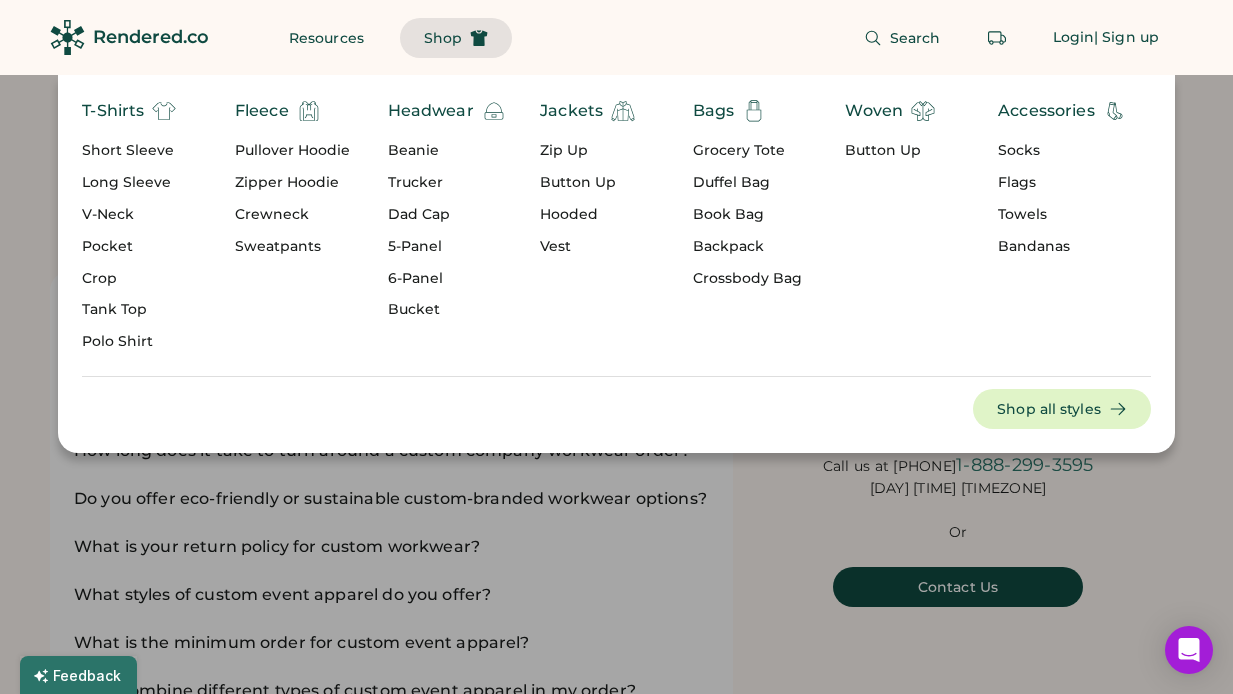 click on "Short Sleeve" at bounding box center [129, 151] 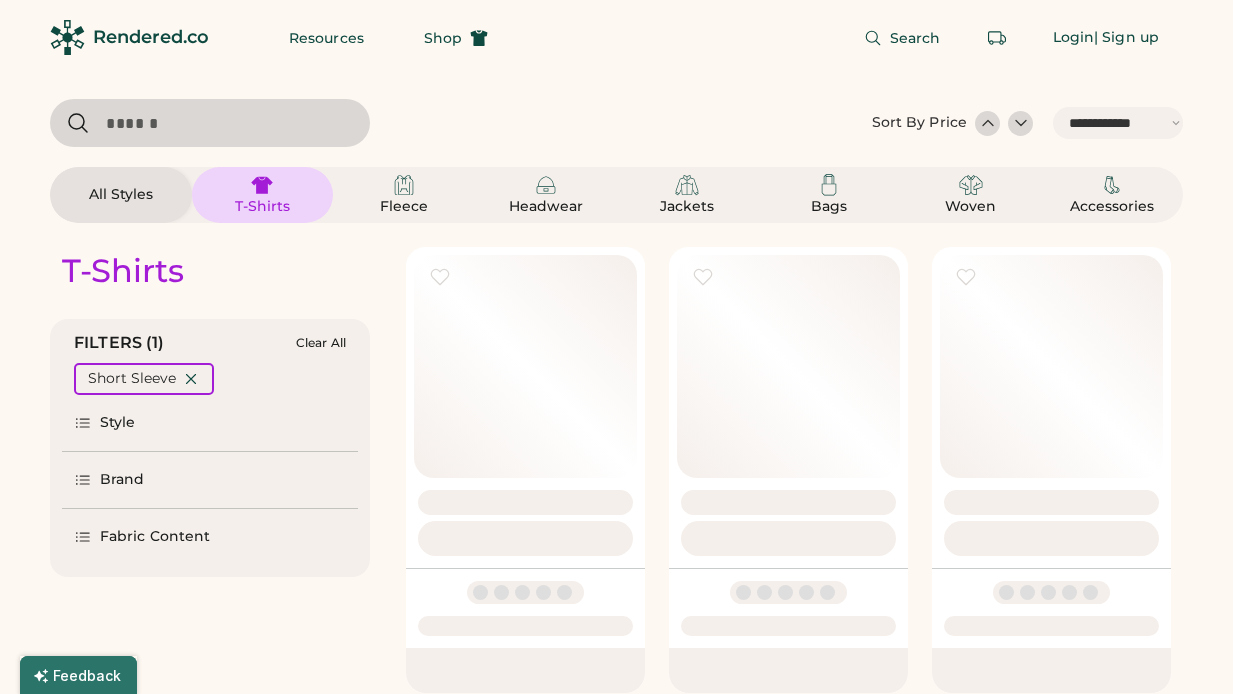 scroll, scrollTop: 0, scrollLeft: 0, axis: both 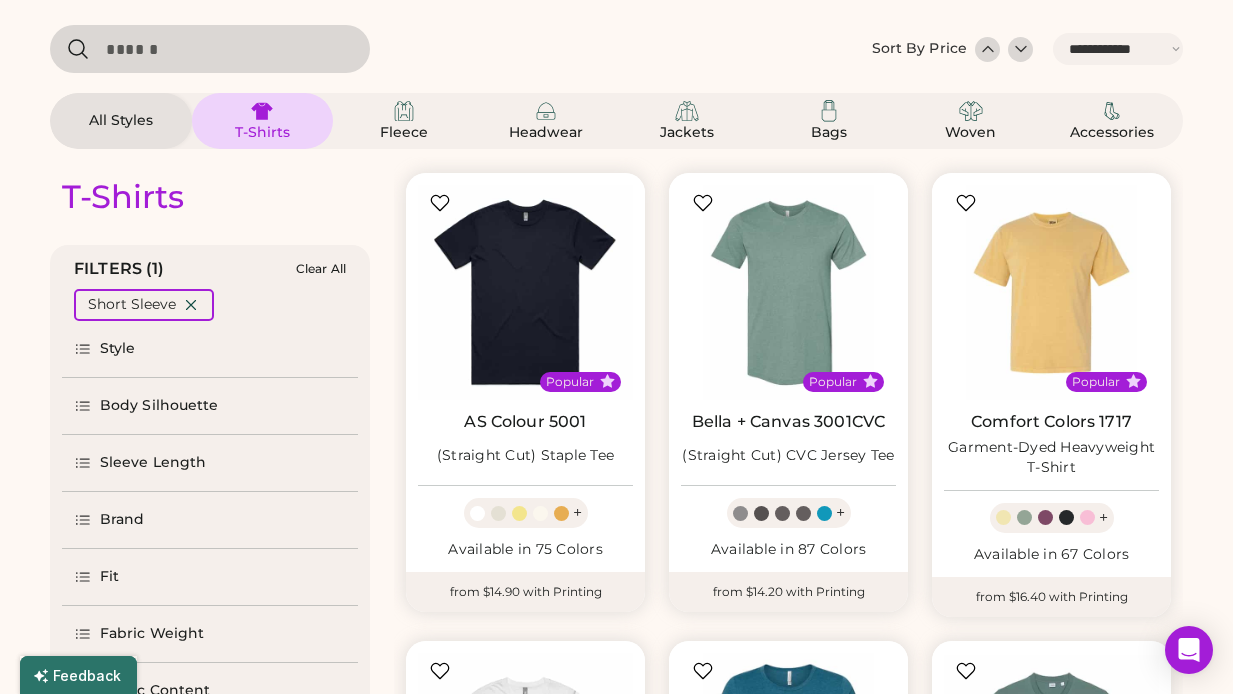 click on "Body Silhouette" at bounding box center (159, 406) 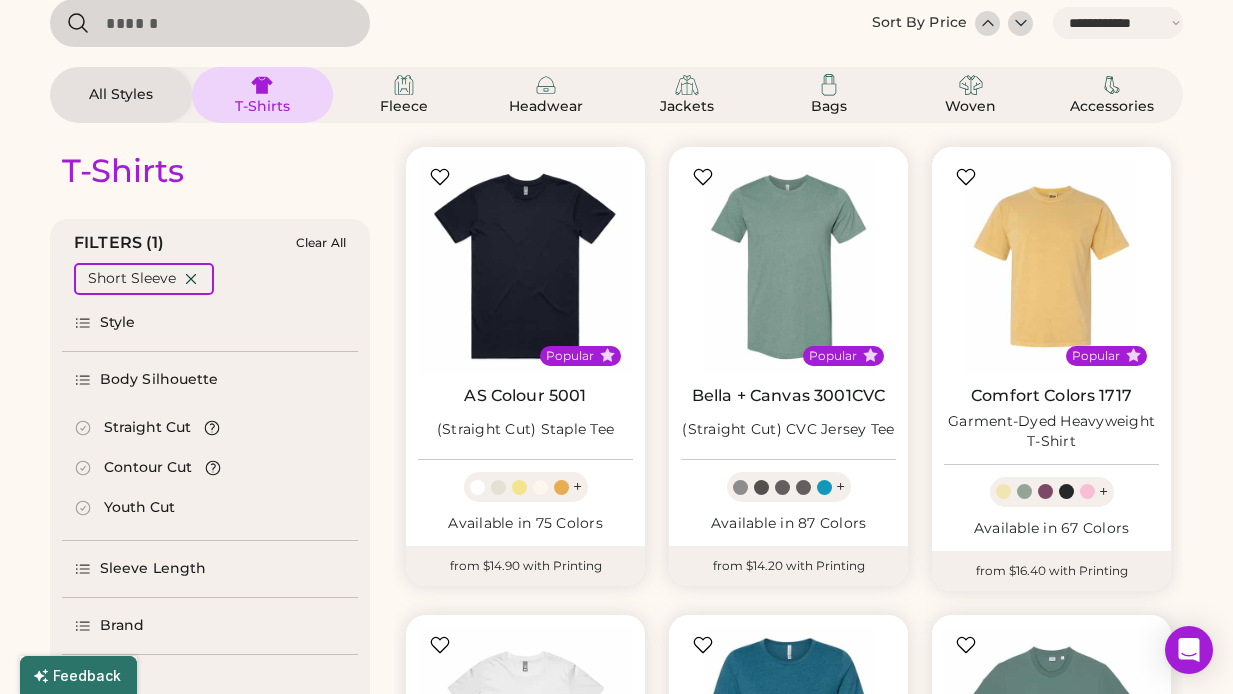 scroll, scrollTop: 113, scrollLeft: 0, axis: vertical 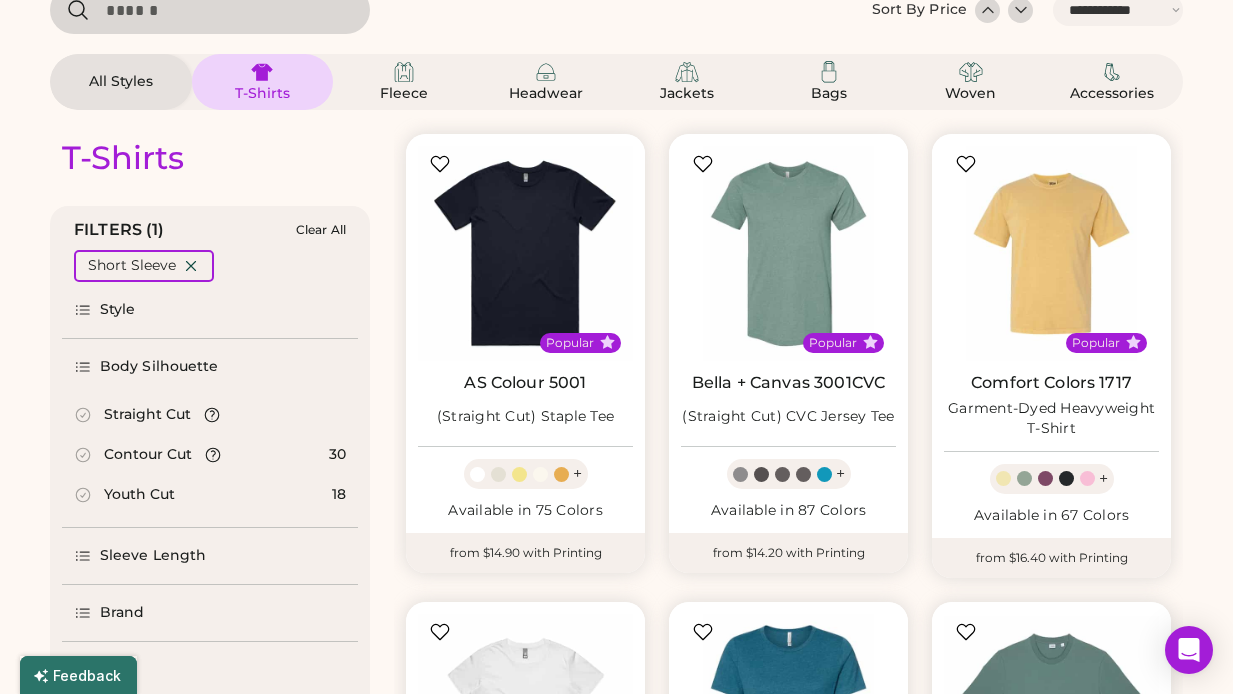click on "Straight Cut" at bounding box center [147, 415] 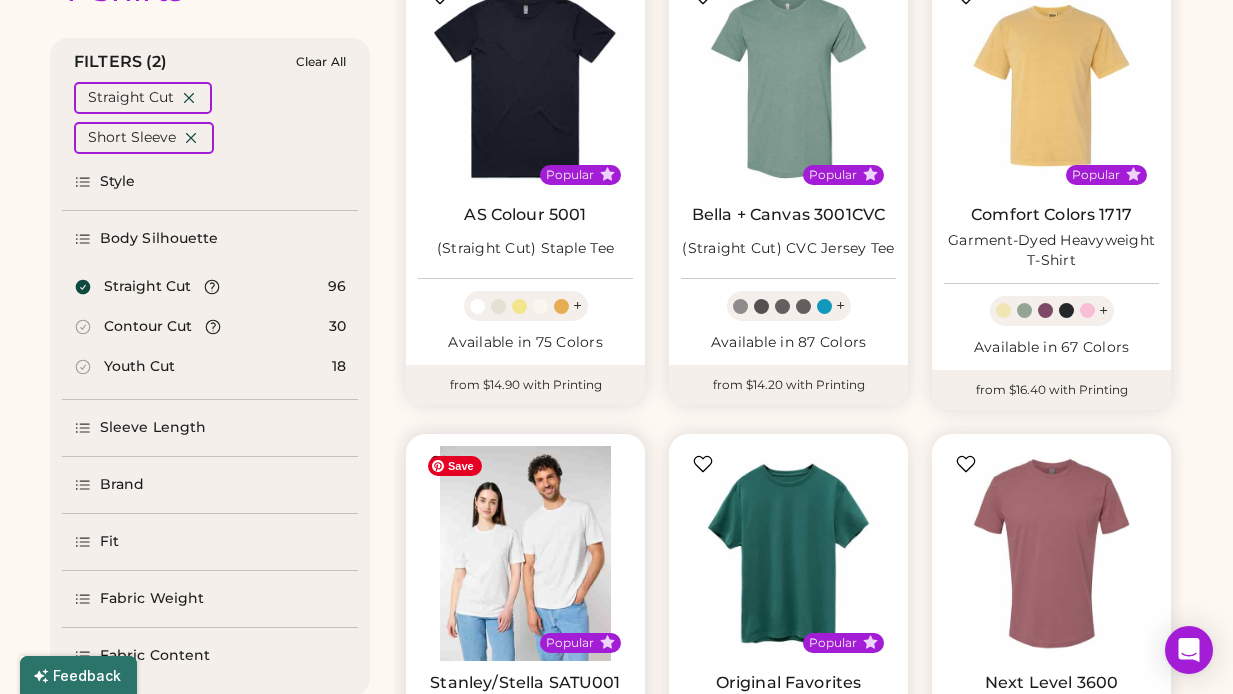 scroll, scrollTop: 275, scrollLeft: 0, axis: vertical 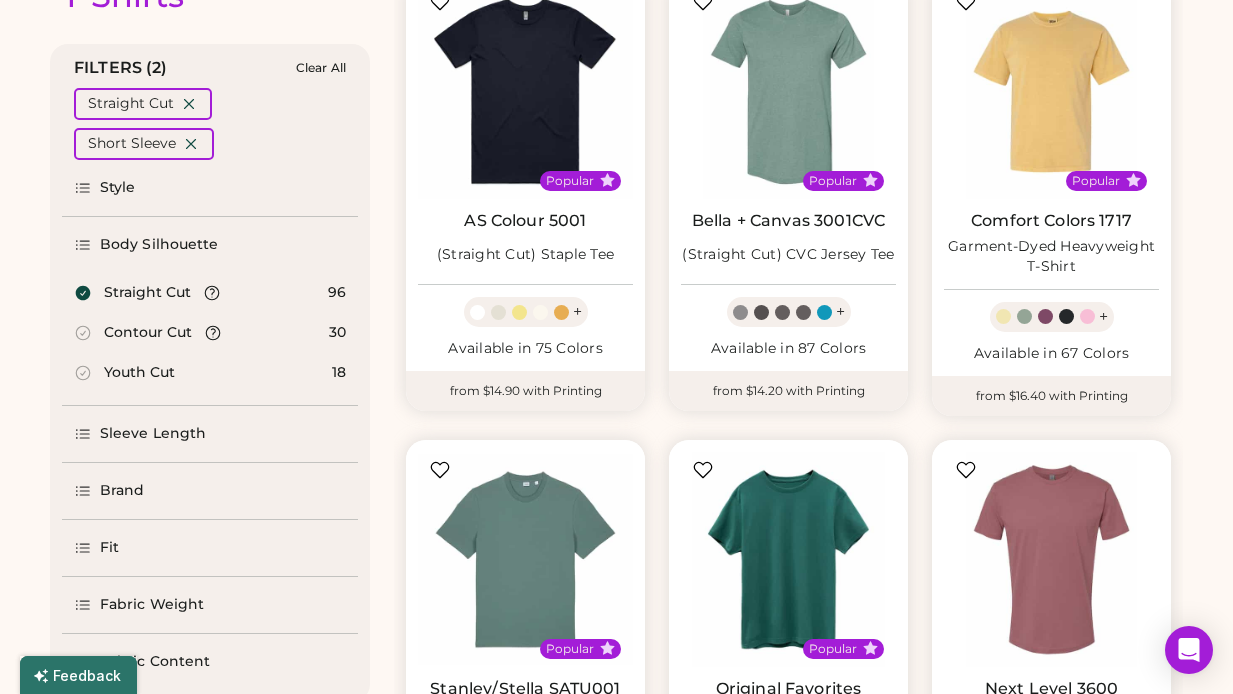 click on "Style" at bounding box center (210, 188) 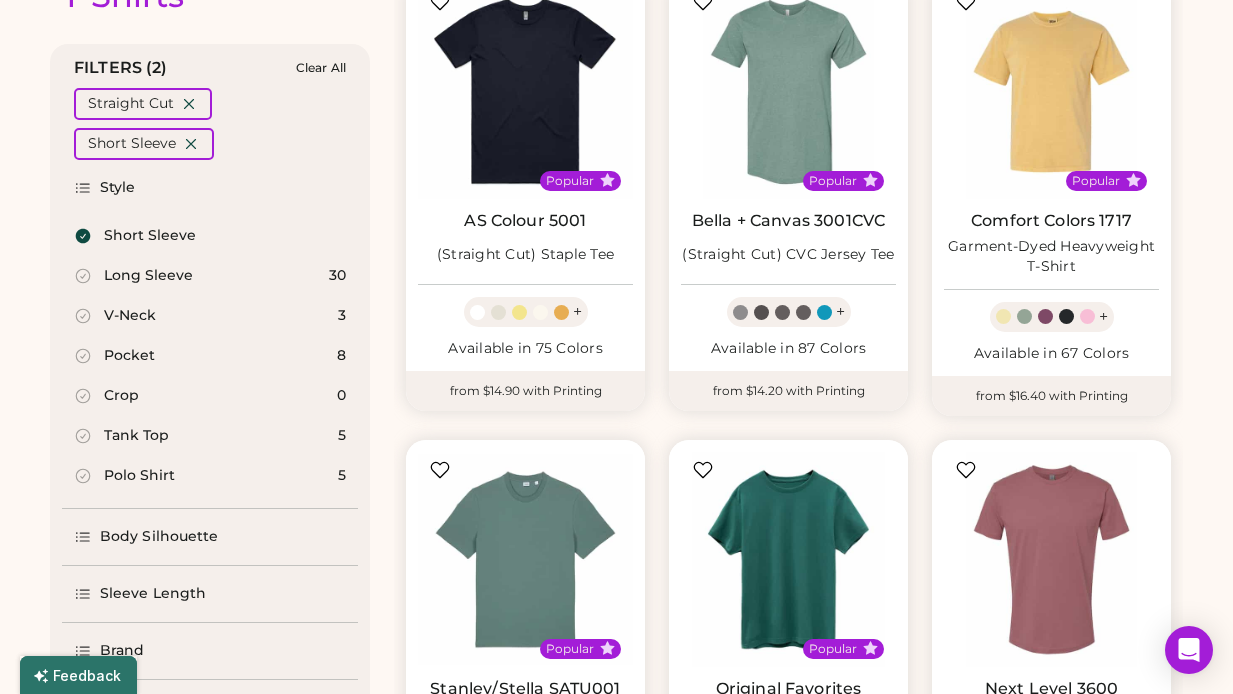 click at bounding box center [83, 396] 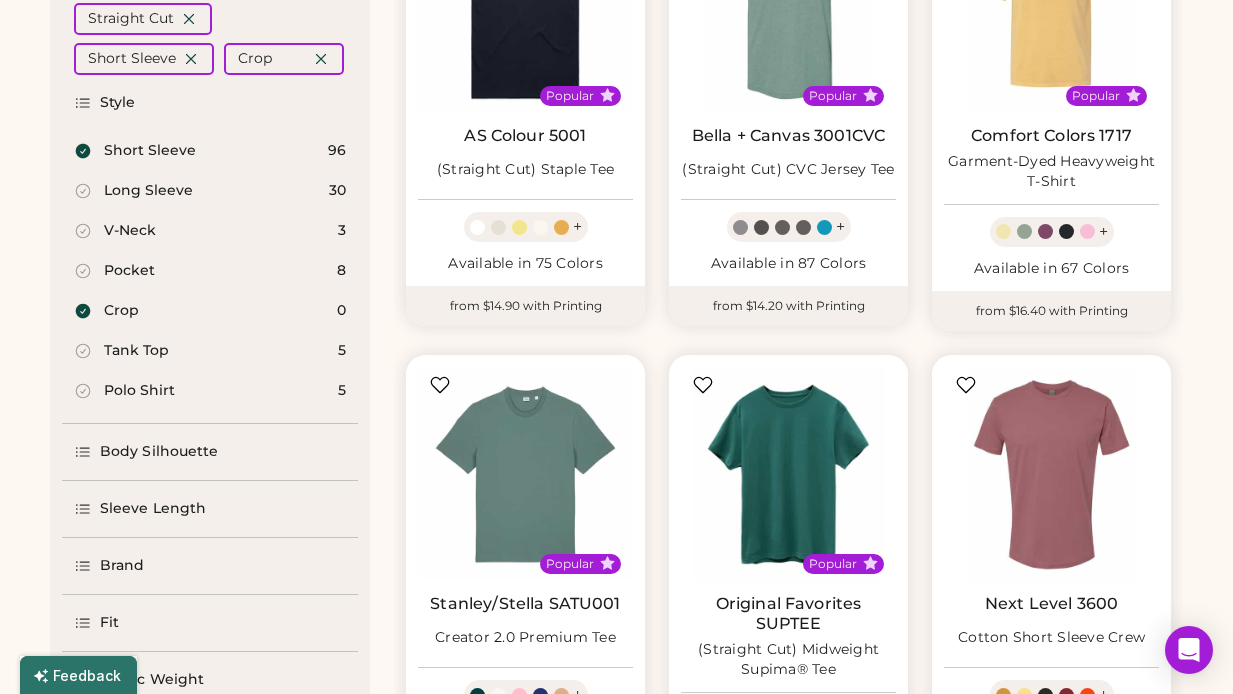 scroll, scrollTop: 361, scrollLeft: 0, axis: vertical 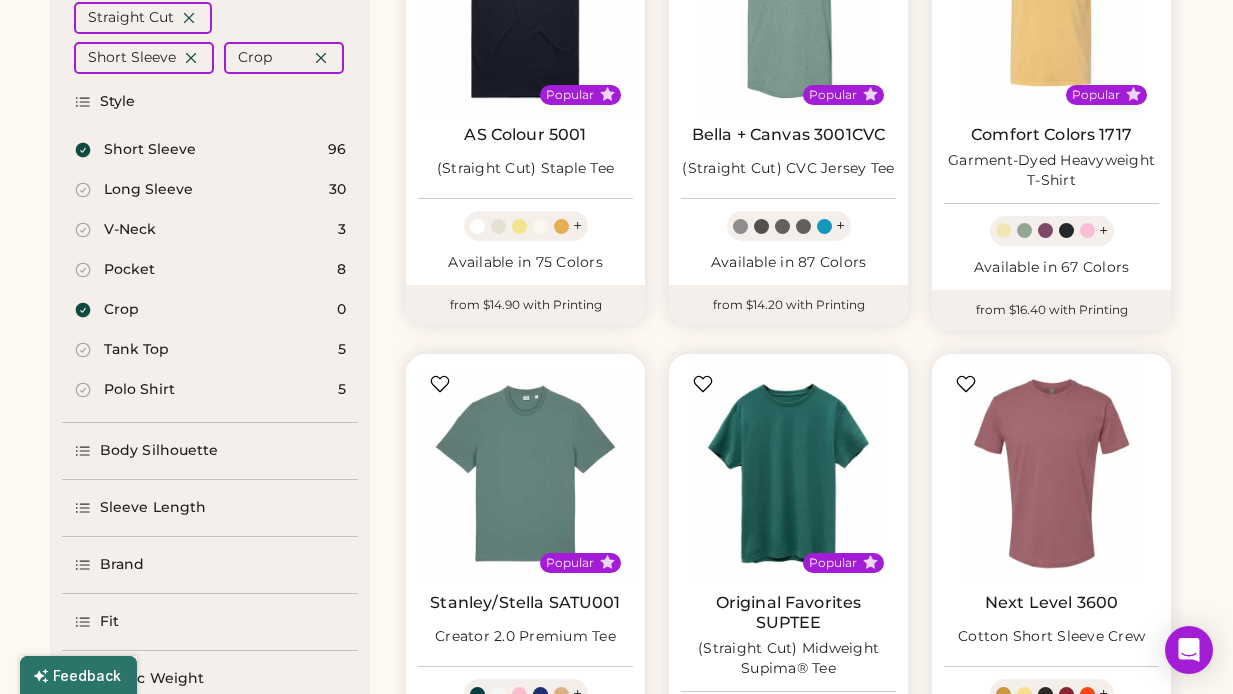 click on "Body Silhouette" at bounding box center (159, 451) 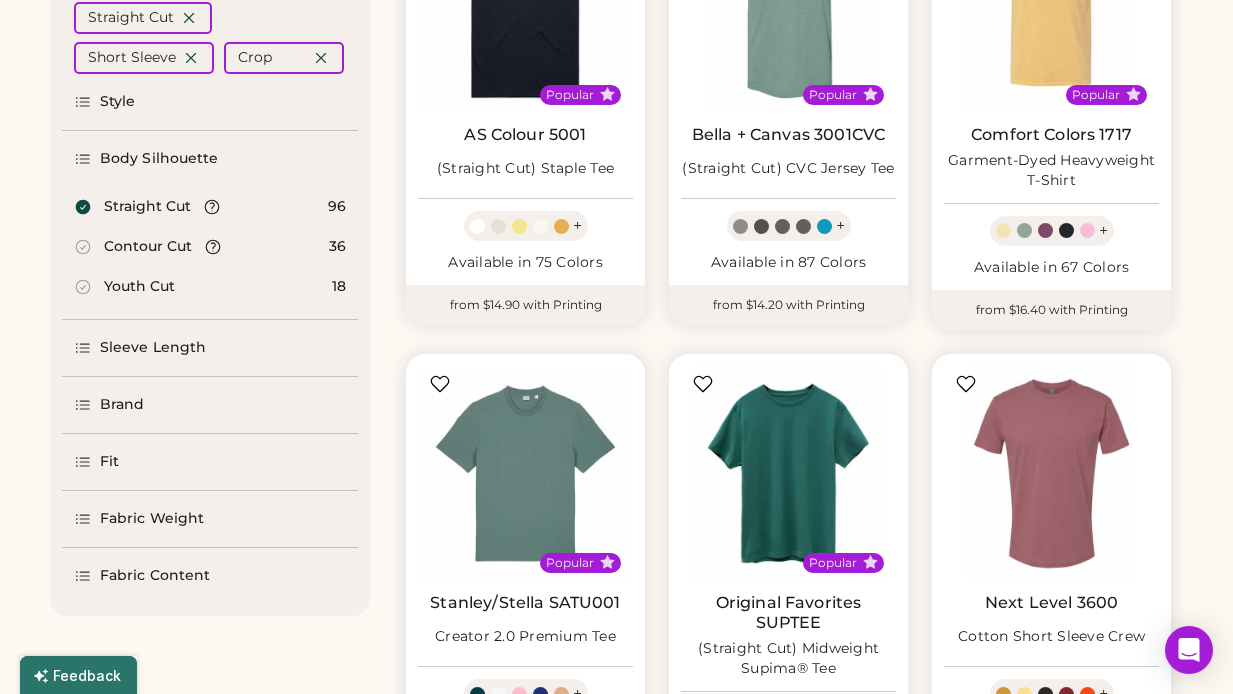 click at bounding box center (83, 207) 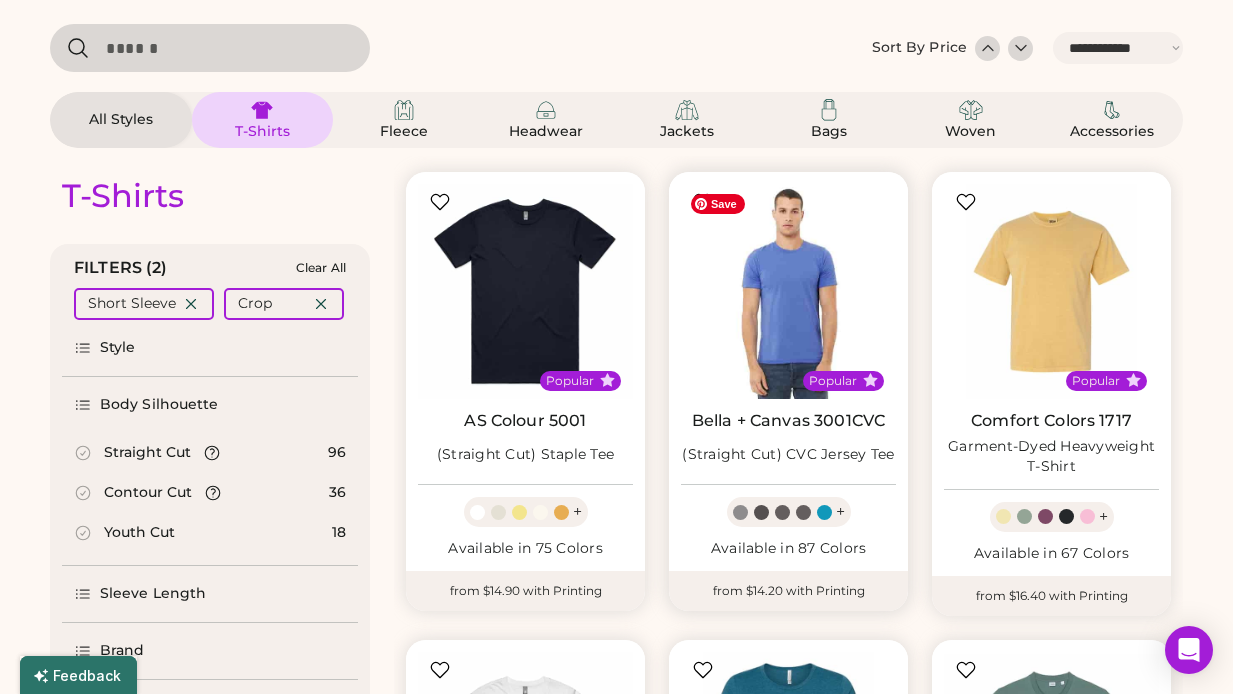 scroll, scrollTop: 42, scrollLeft: 0, axis: vertical 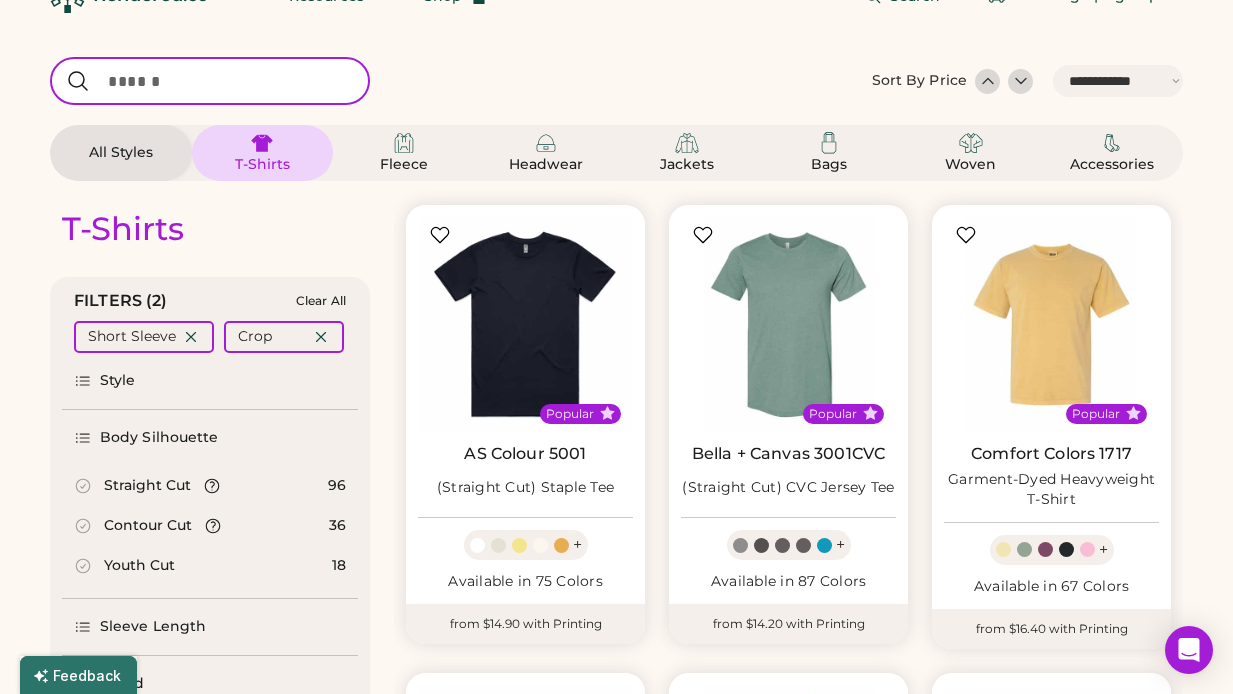 click at bounding box center (210, 81) 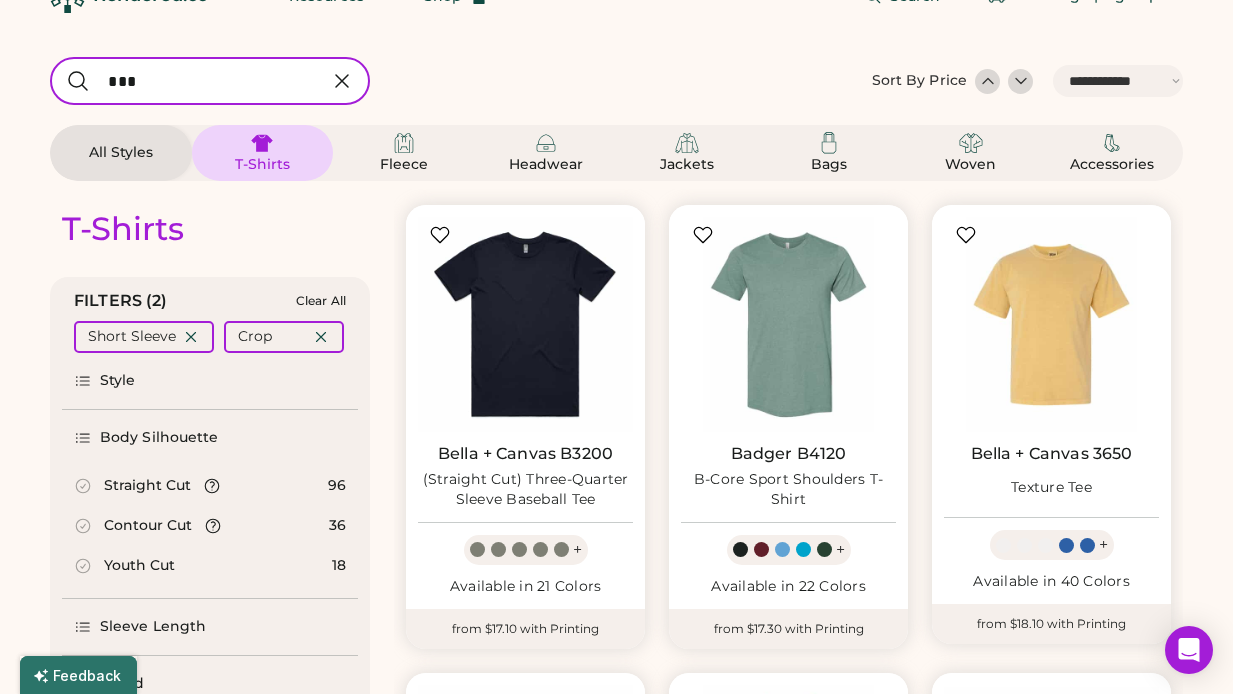 type on "***" 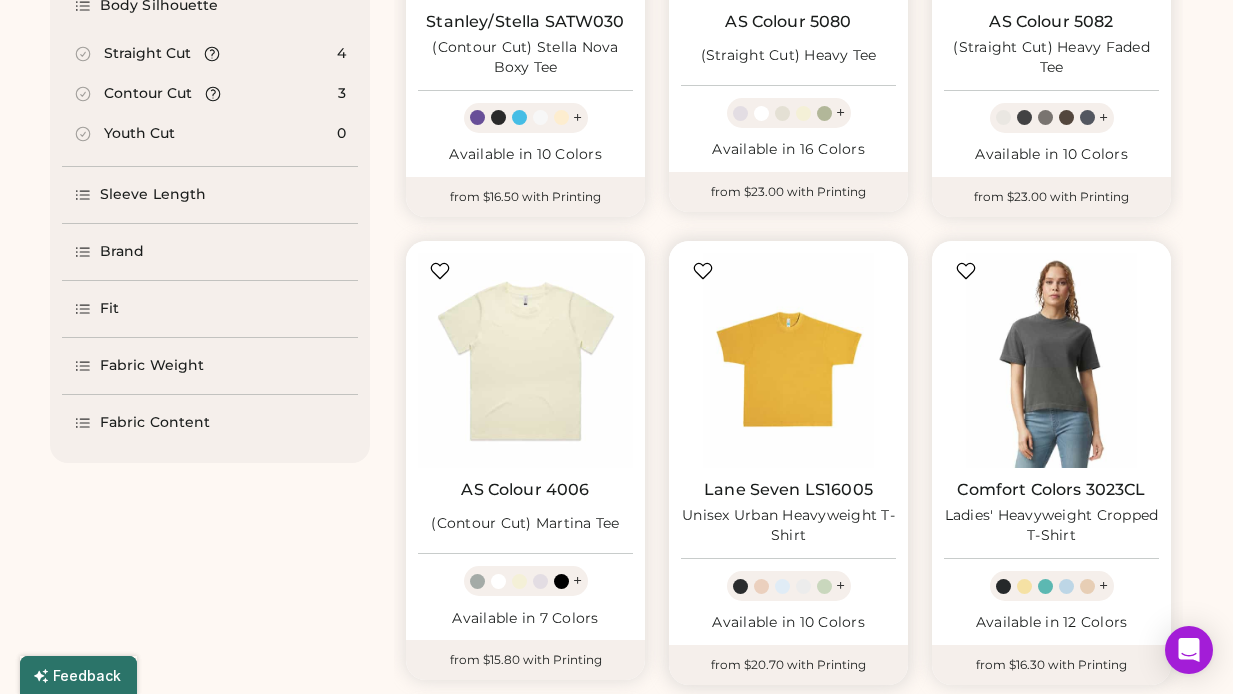 scroll, scrollTop: 413, scrollLeft: 0, axis: vertical 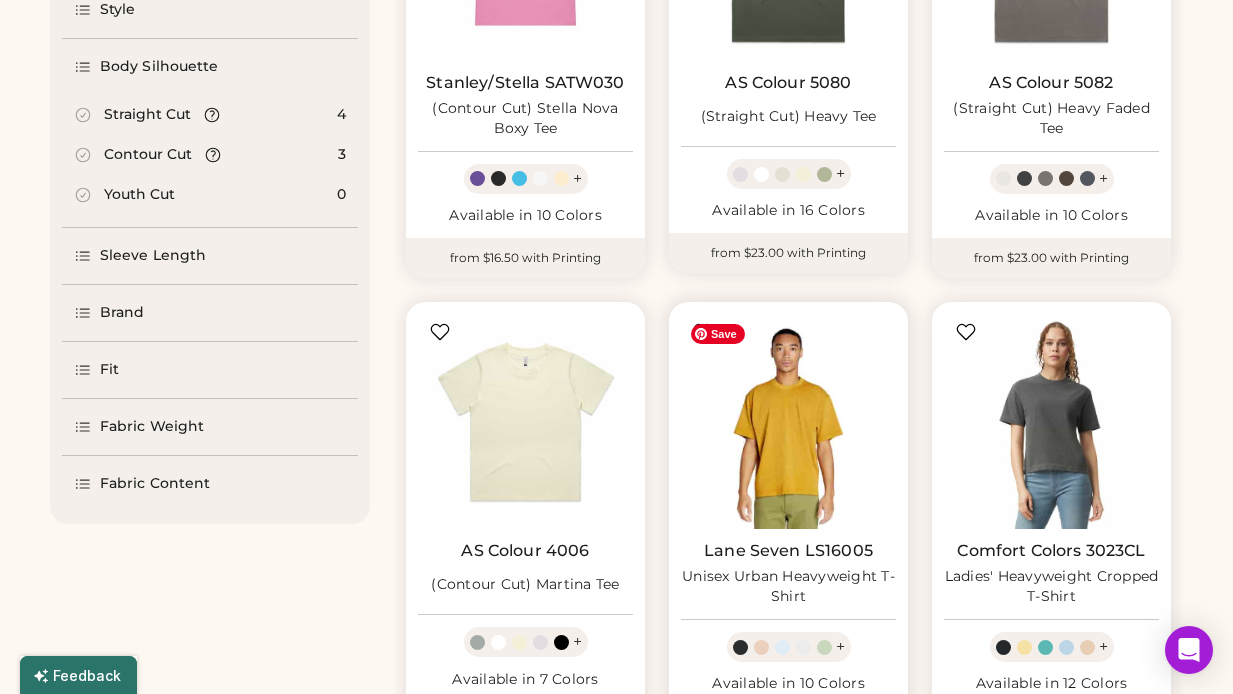 click at bounding box center (788, 421) 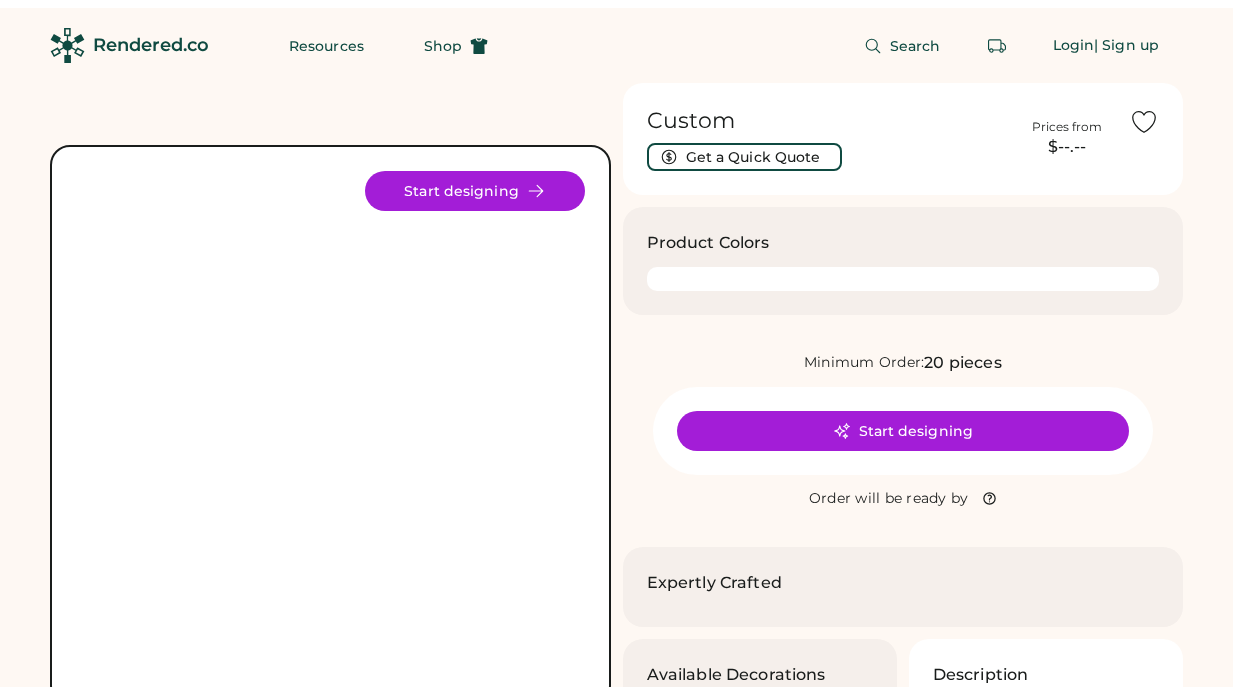 scroll, scrollTop: 0, scrollLeft: 0, axis: both 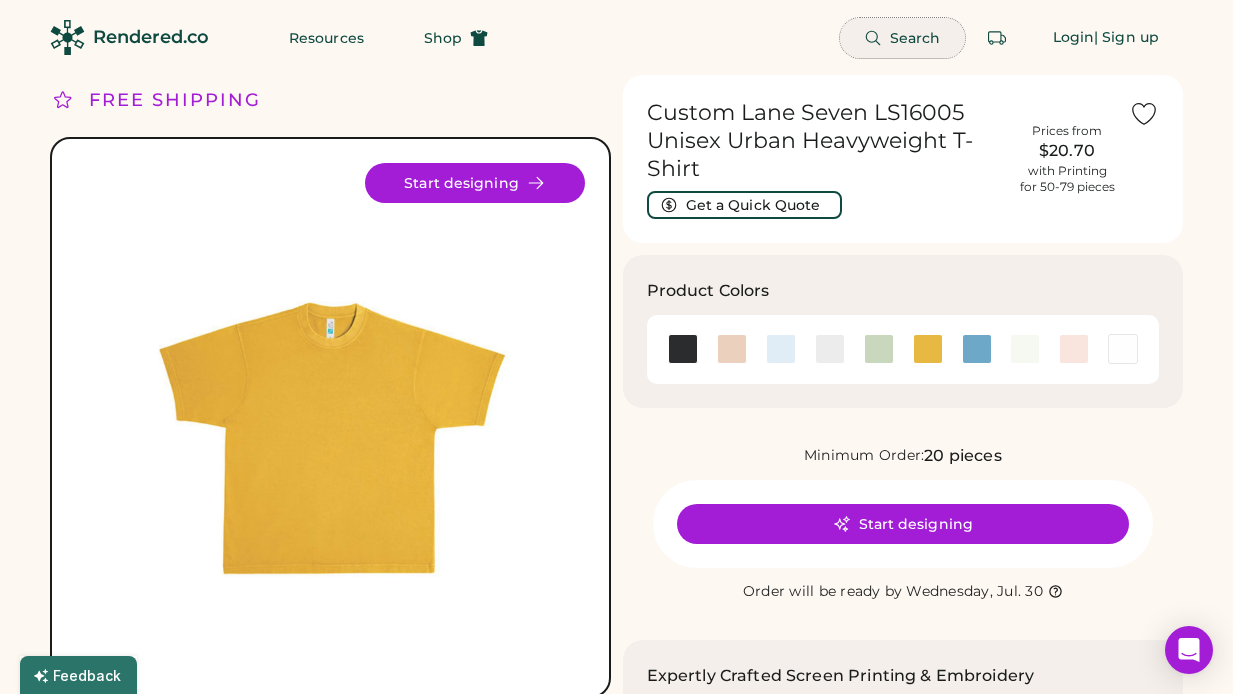 click on "Search" at bounding box center (915, 38) 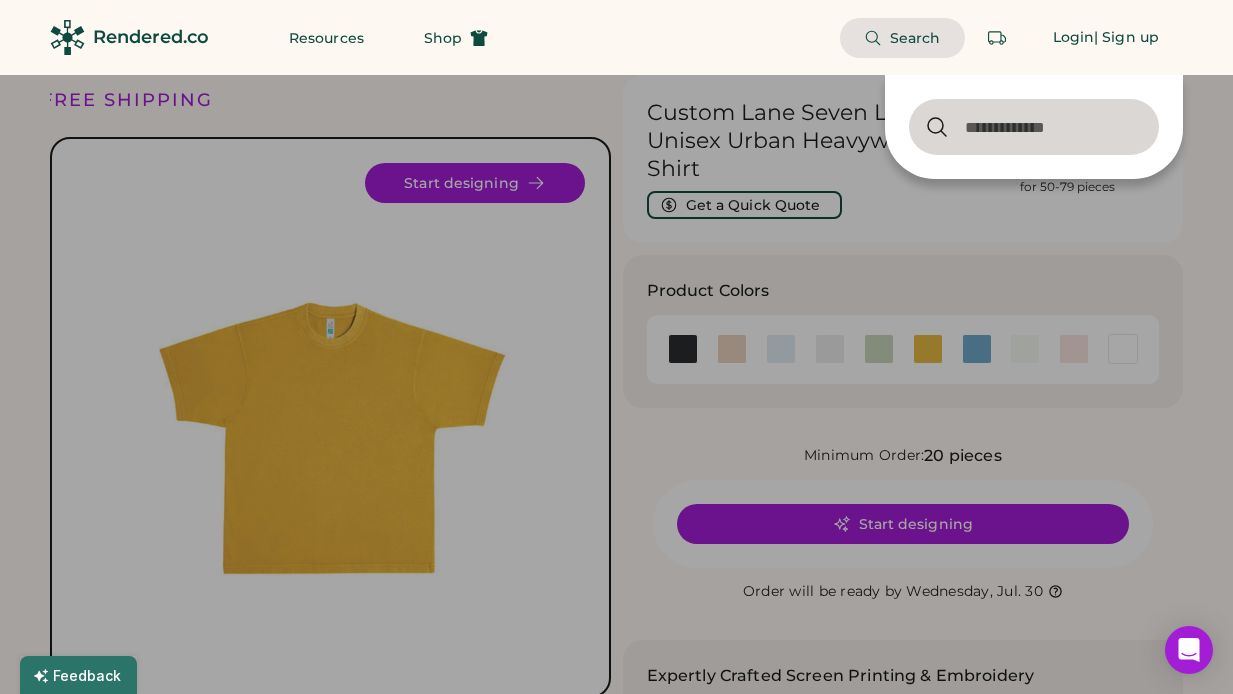 click at bounding box center (1034, 127) 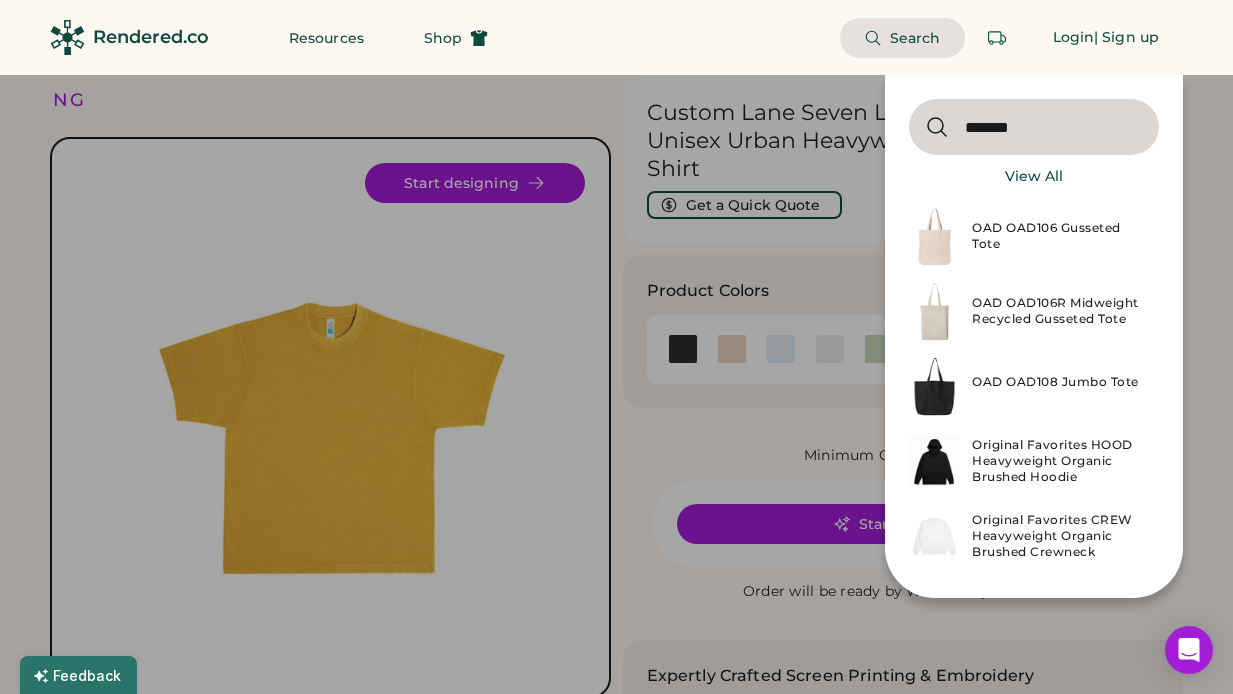 type on "*******" 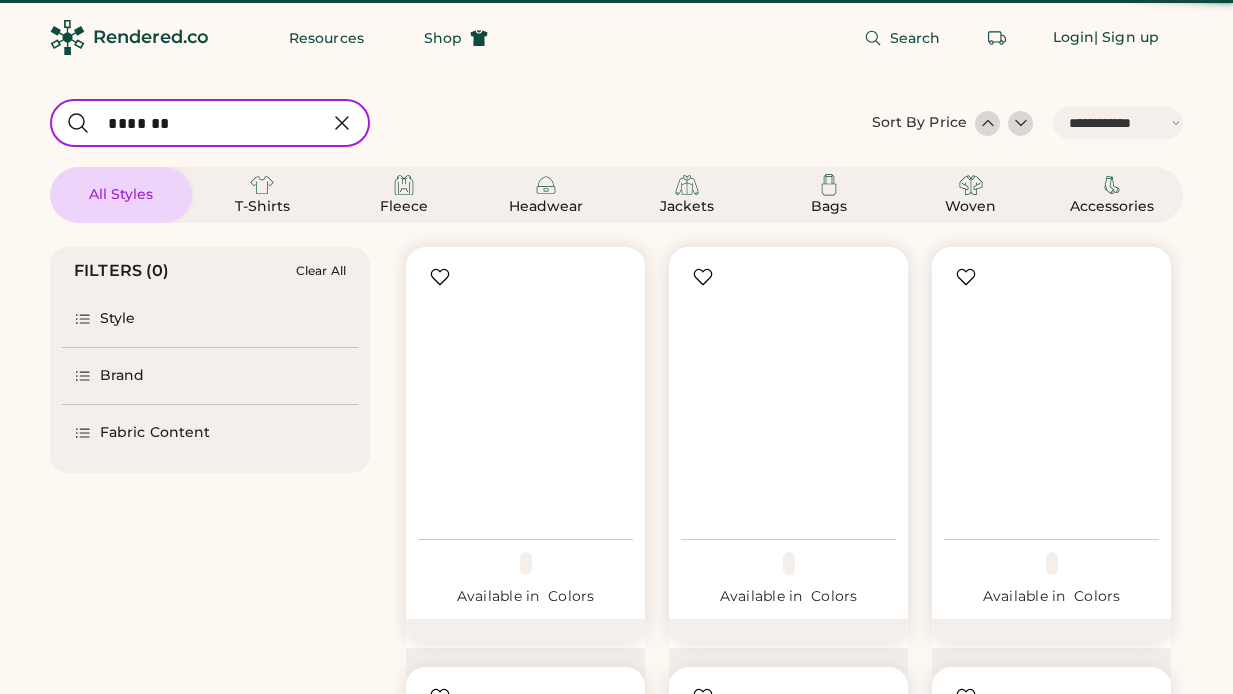 scroll, scrollTop: 0, scrollLeft: 0, axis: both 